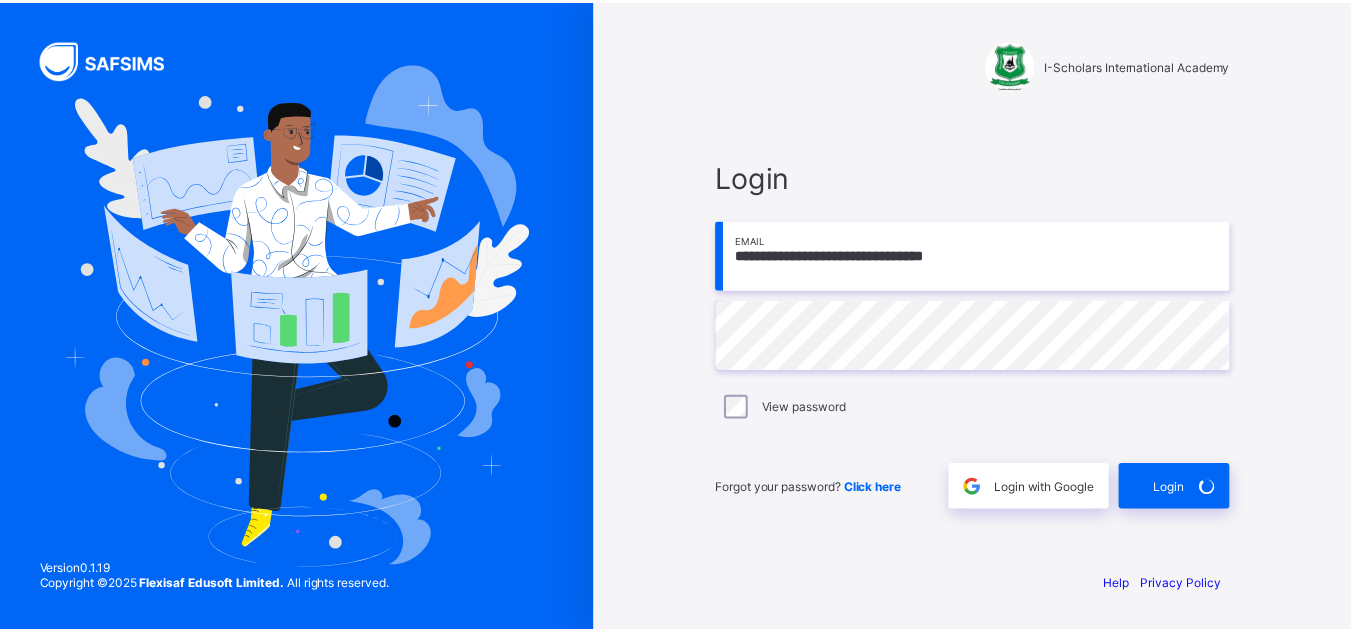 scroll, scrollTop: 0, scrollLeft: 0, axis: both 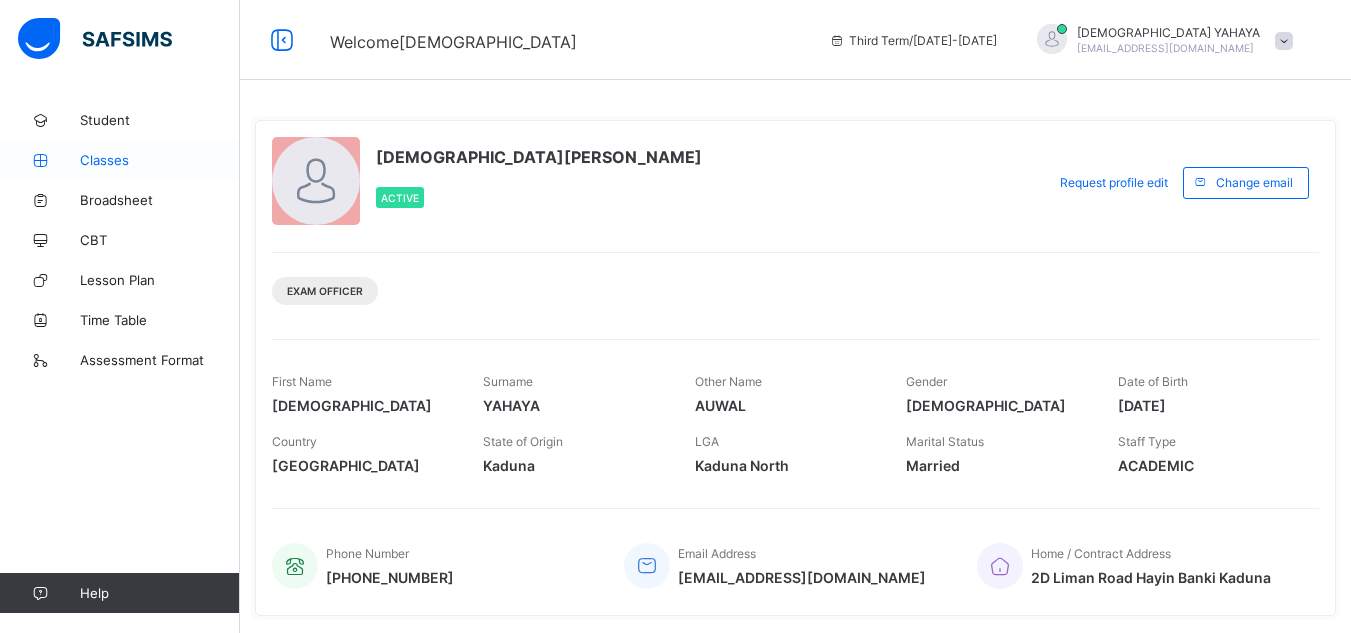 click on "Classes" at bounding box center [160, 160] 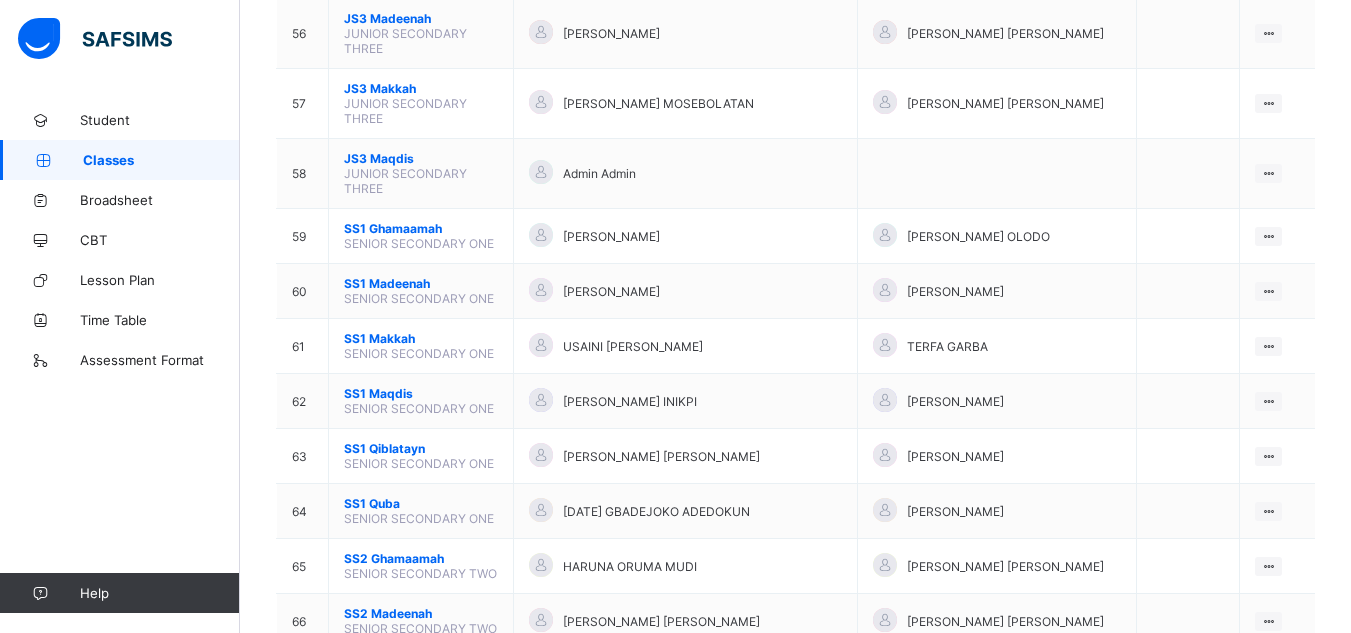 scroll, scrollTop: 3322, scrollLeft: 0, axis: vertical 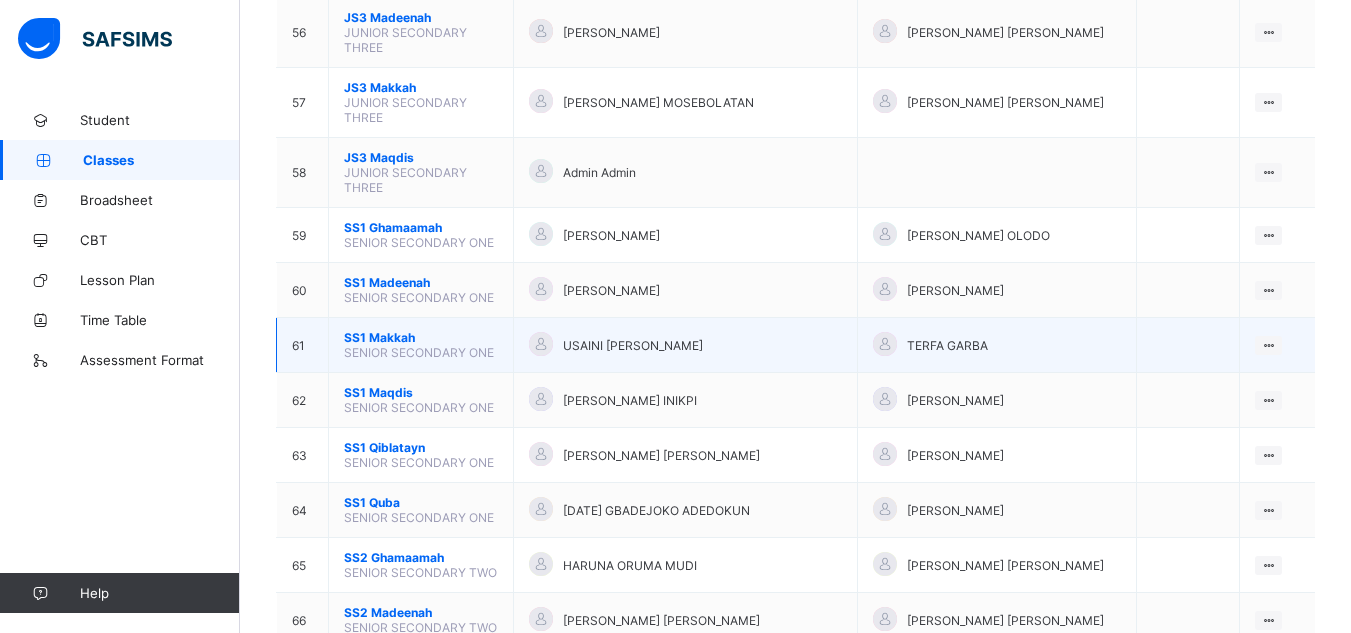 click on "SS1   Makkah" at bounding box center [421, 337] 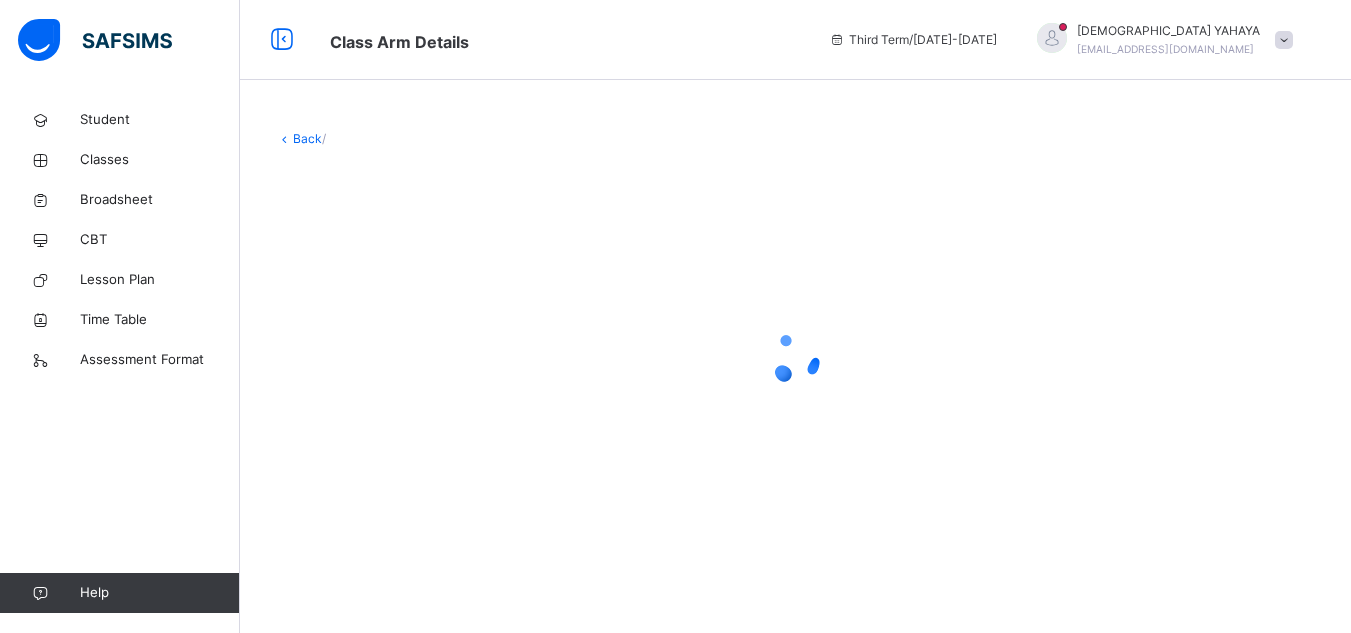 scroll, scrollTop: 0, scrollLeft: 0, axis: both 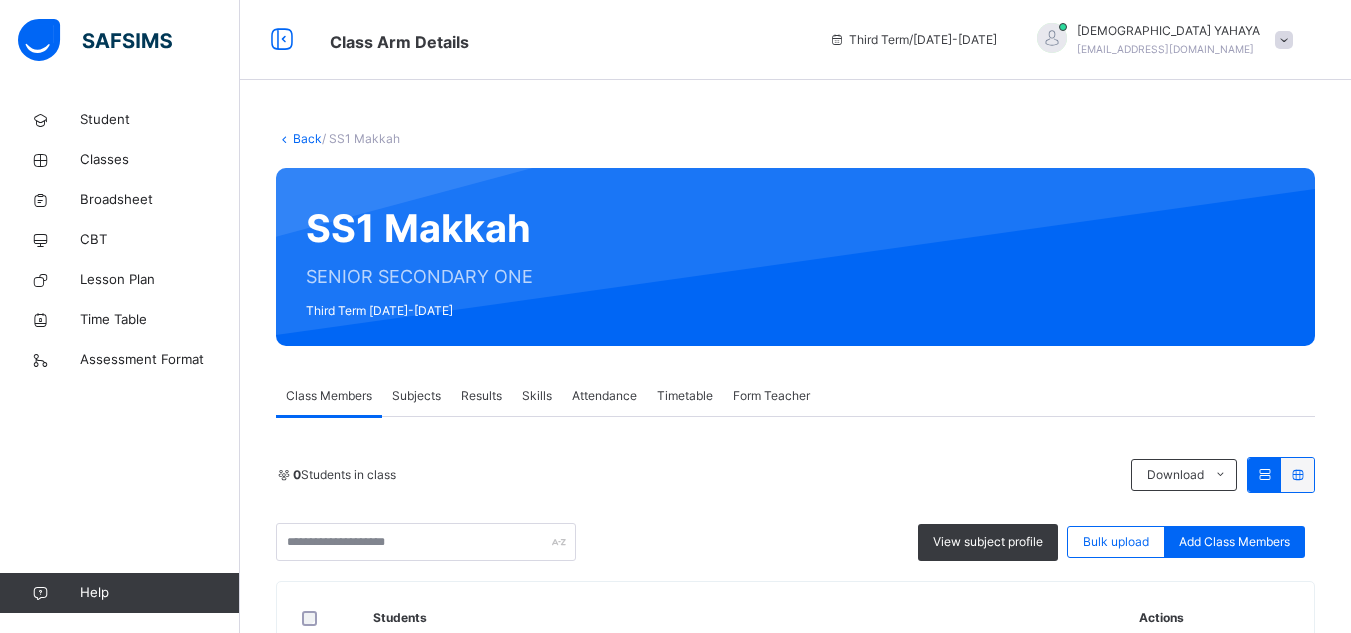 click on "Subjects" at bounding box center [416, 396] 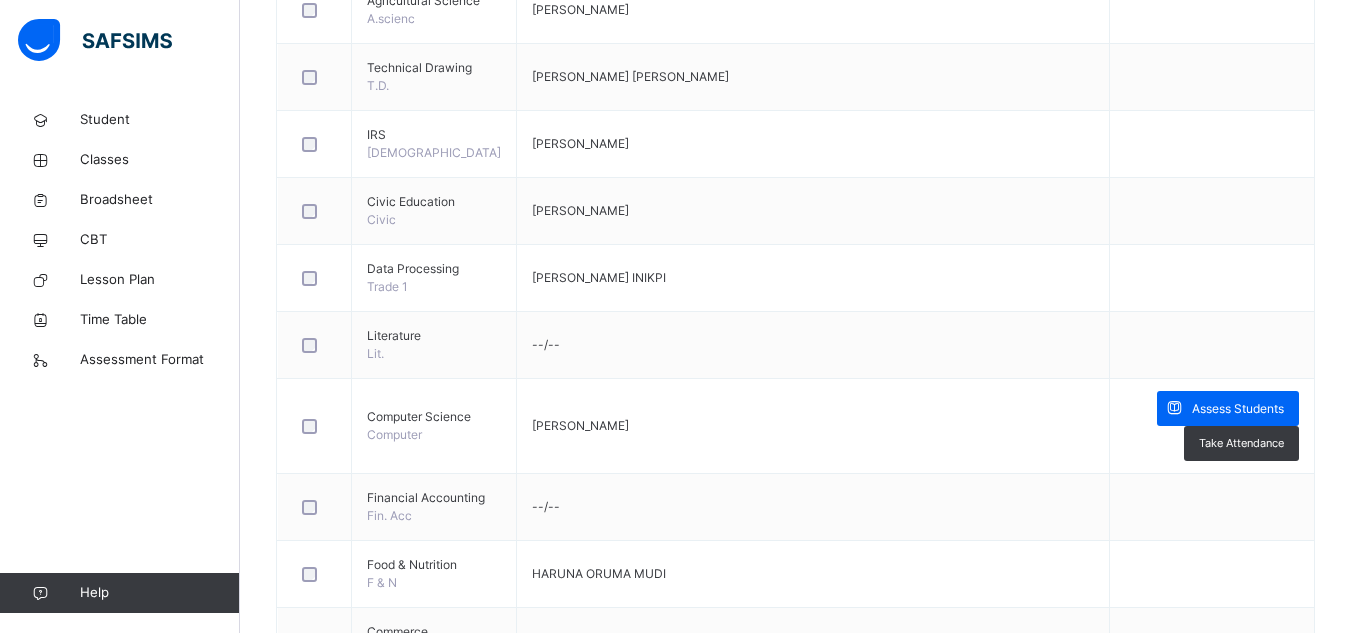 scroll, scrollTop: 1278, scrollLeft: 0, axis: vertical 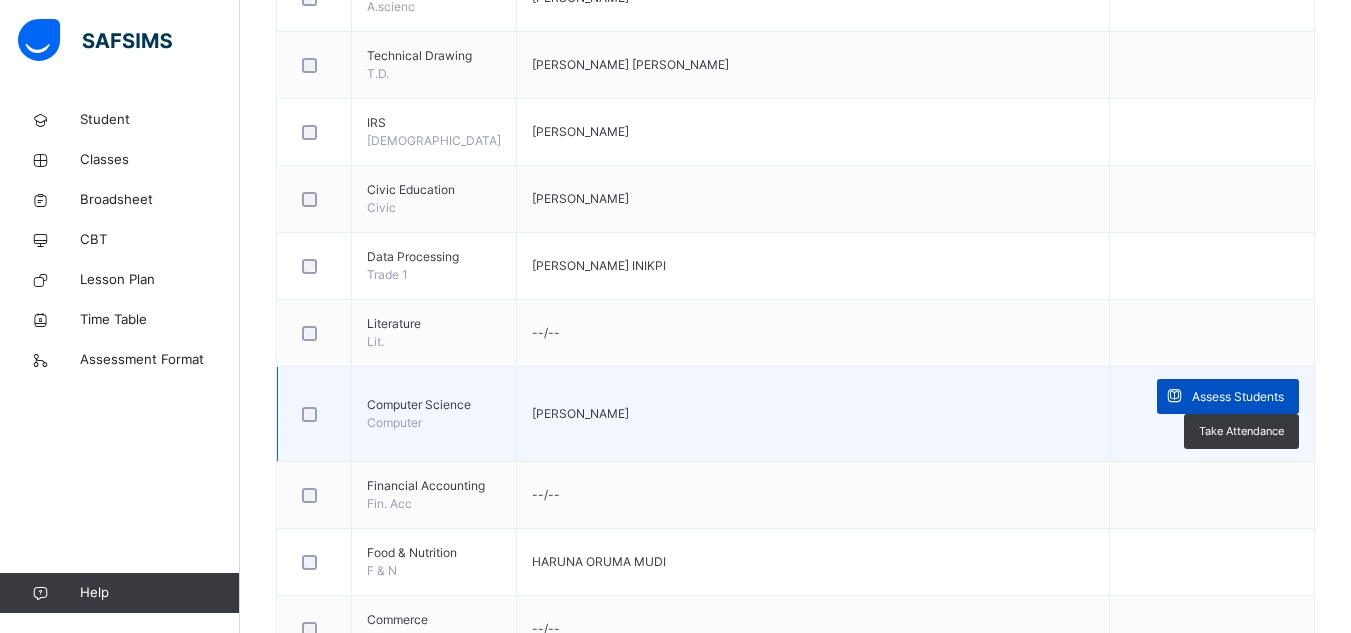 click at bounding box center [1174, 396] 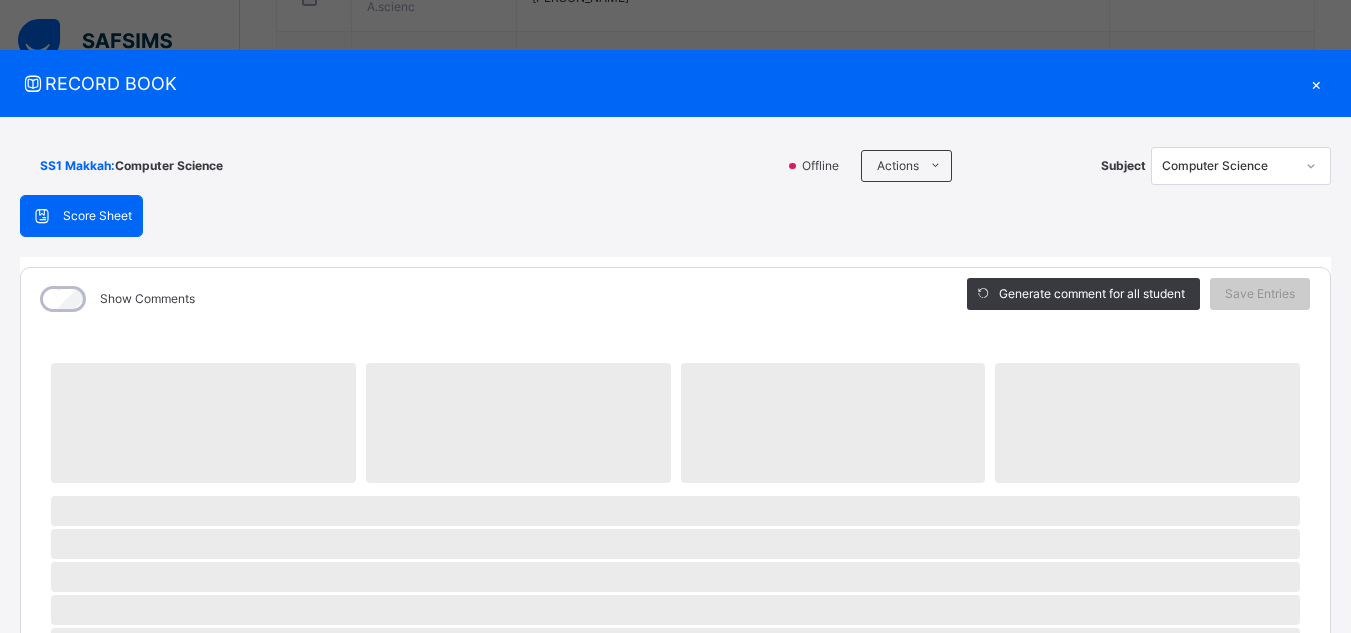 click on "×" at bounding box center [1316, 83] 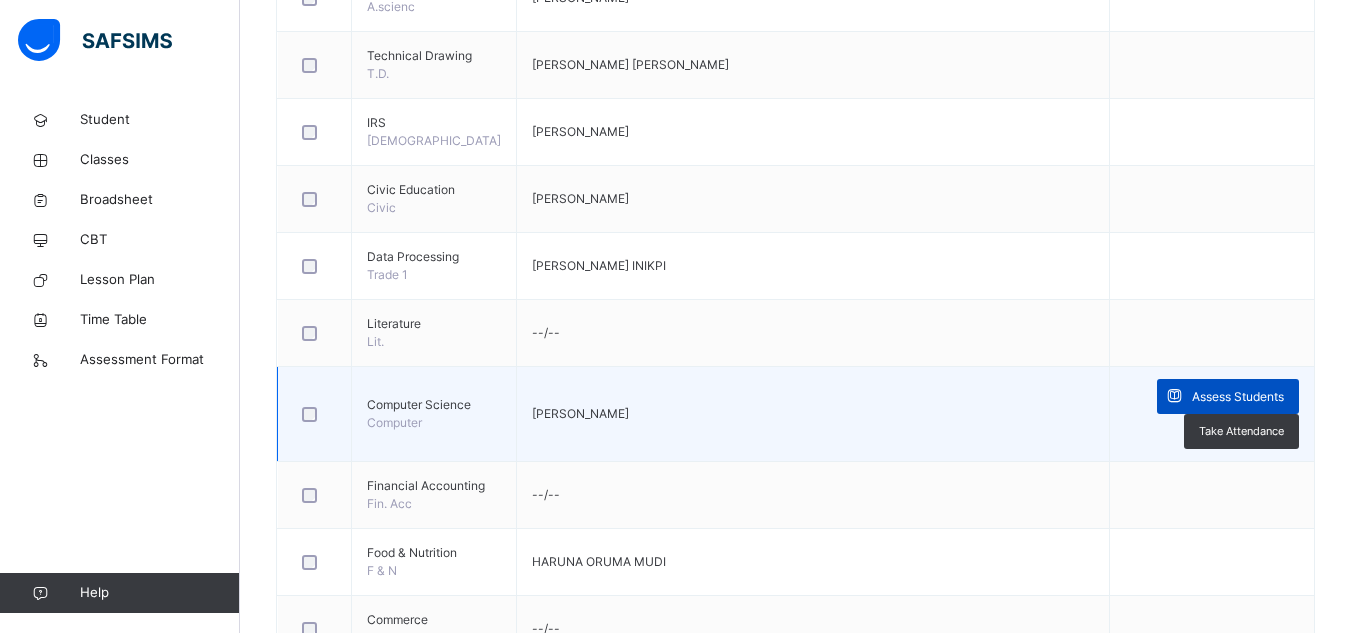 click at bounding box center [1174, 396] 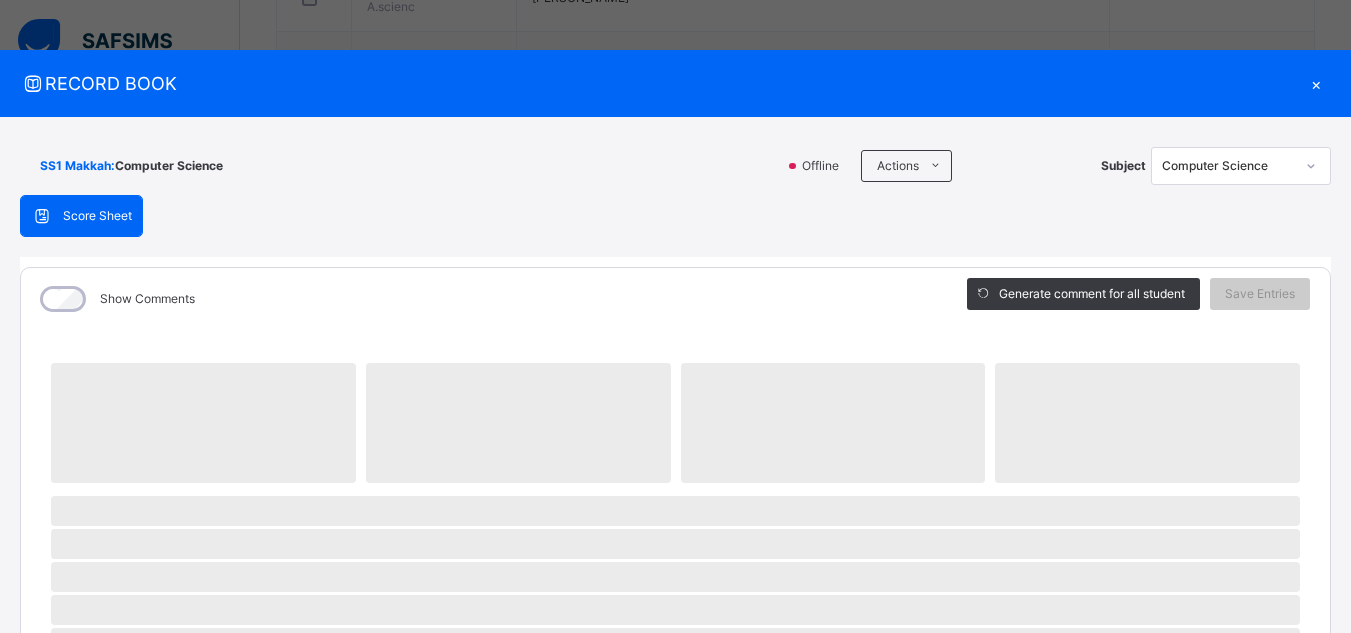 click on "Computer  Science" at bounding box center (1222, 166) 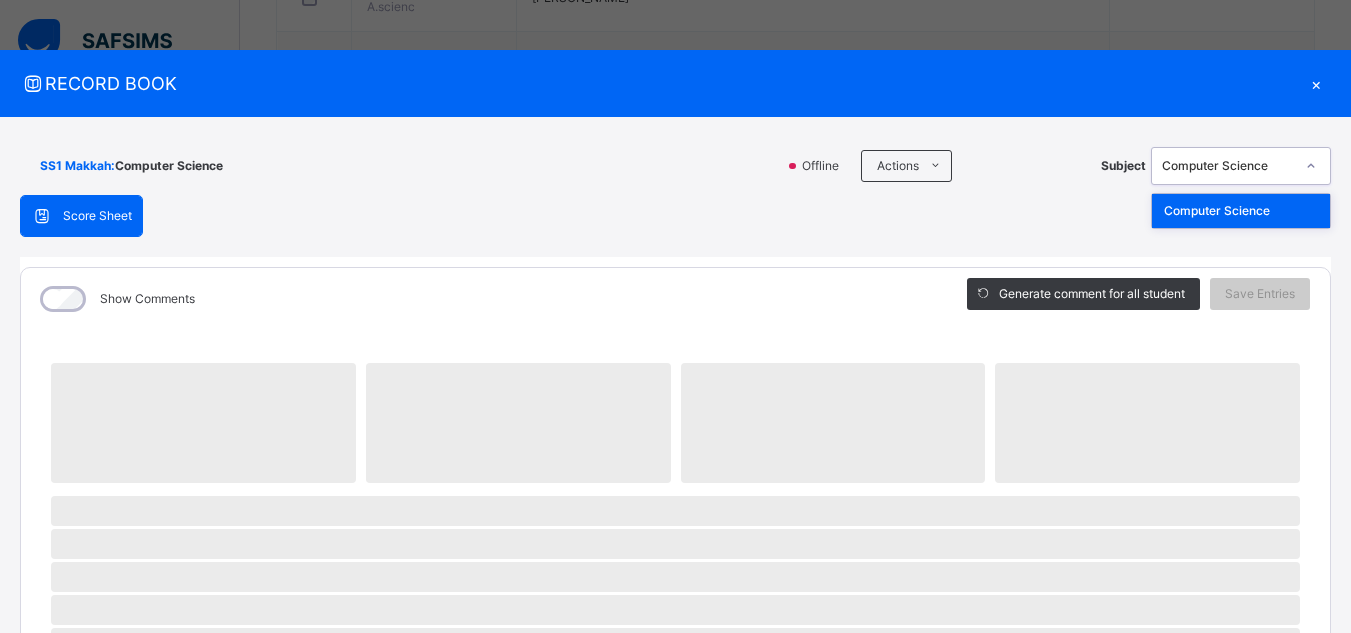 click on "Computer  Science" at bounding box center (1228, 166) 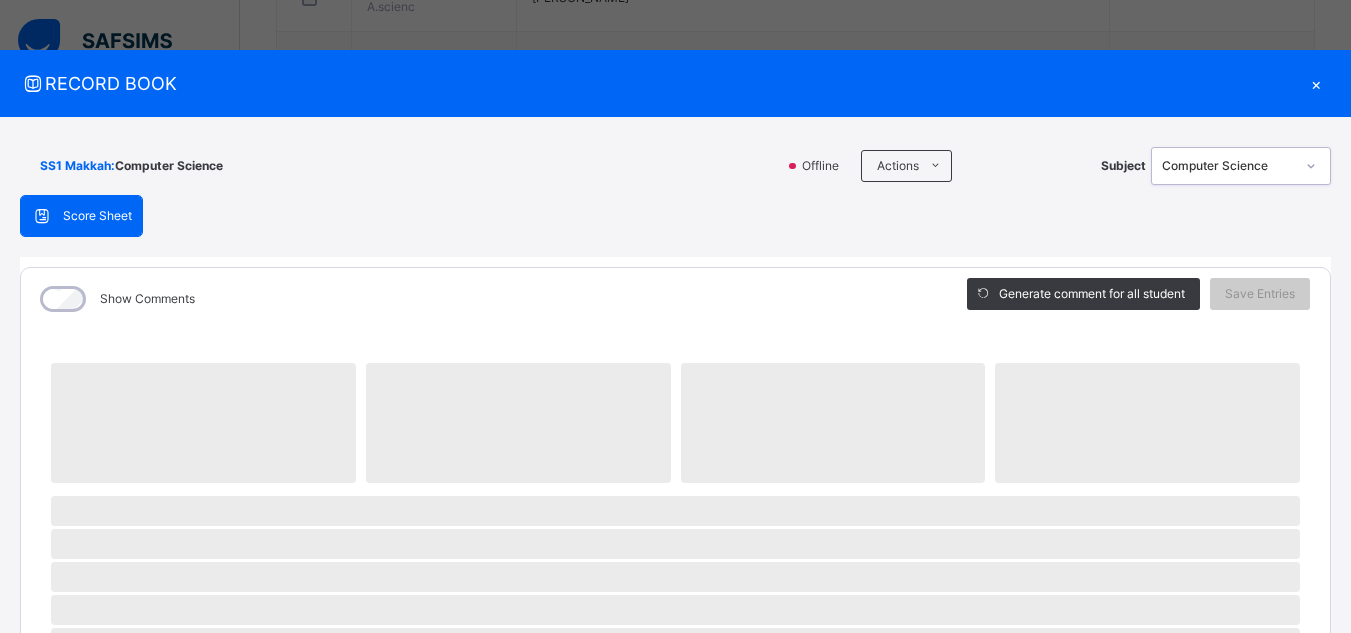click on "Computer  Science" at bounding box center (1228, 166) 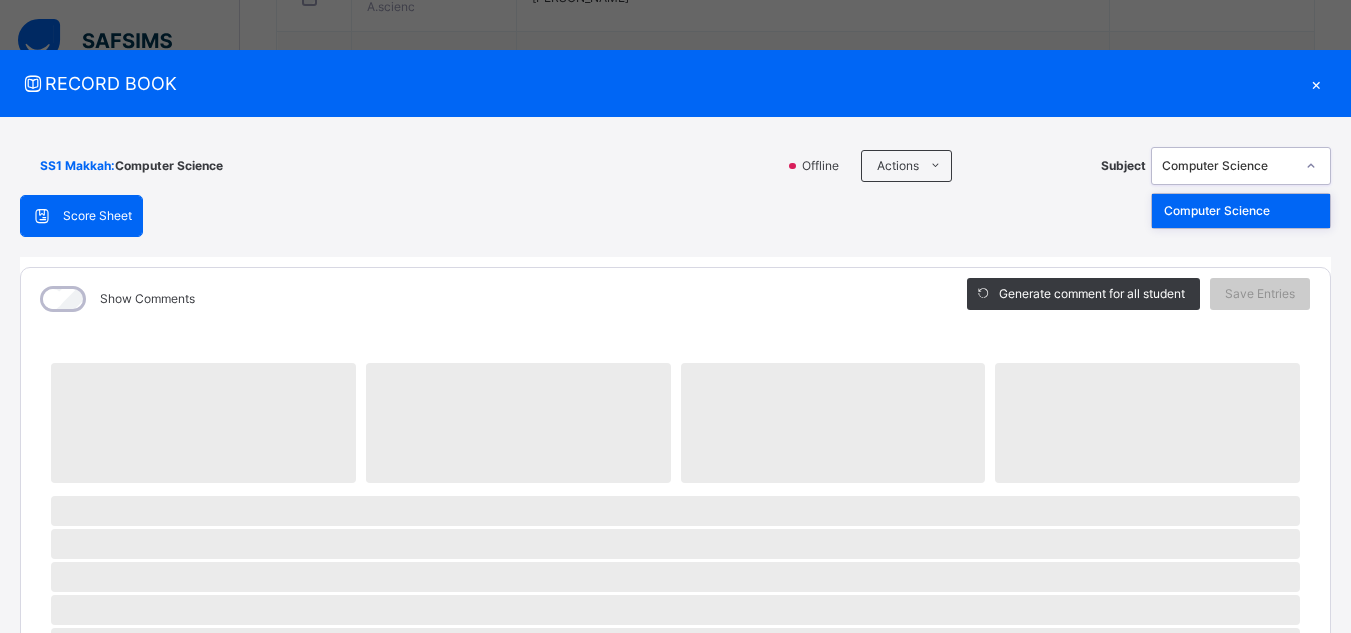 click on "Computer  Science" at bounding box center [1241, 211] 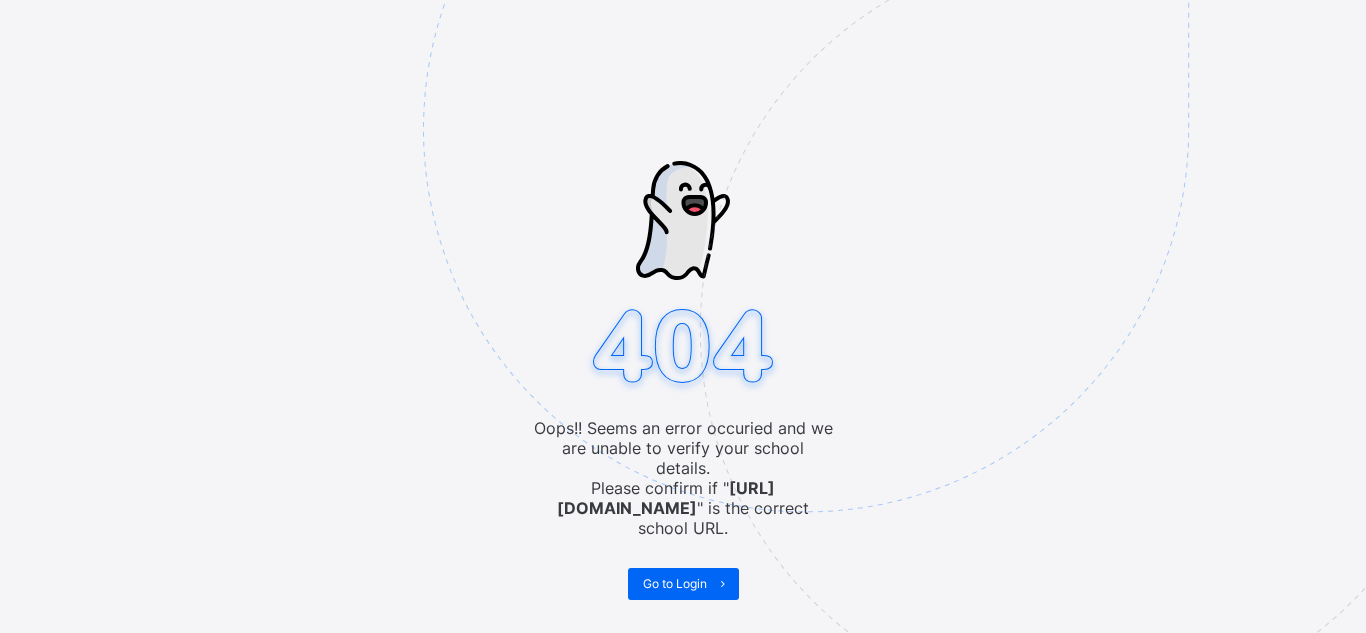 scroll, scrollTop: 0, scrollLeft: 0, axis: both 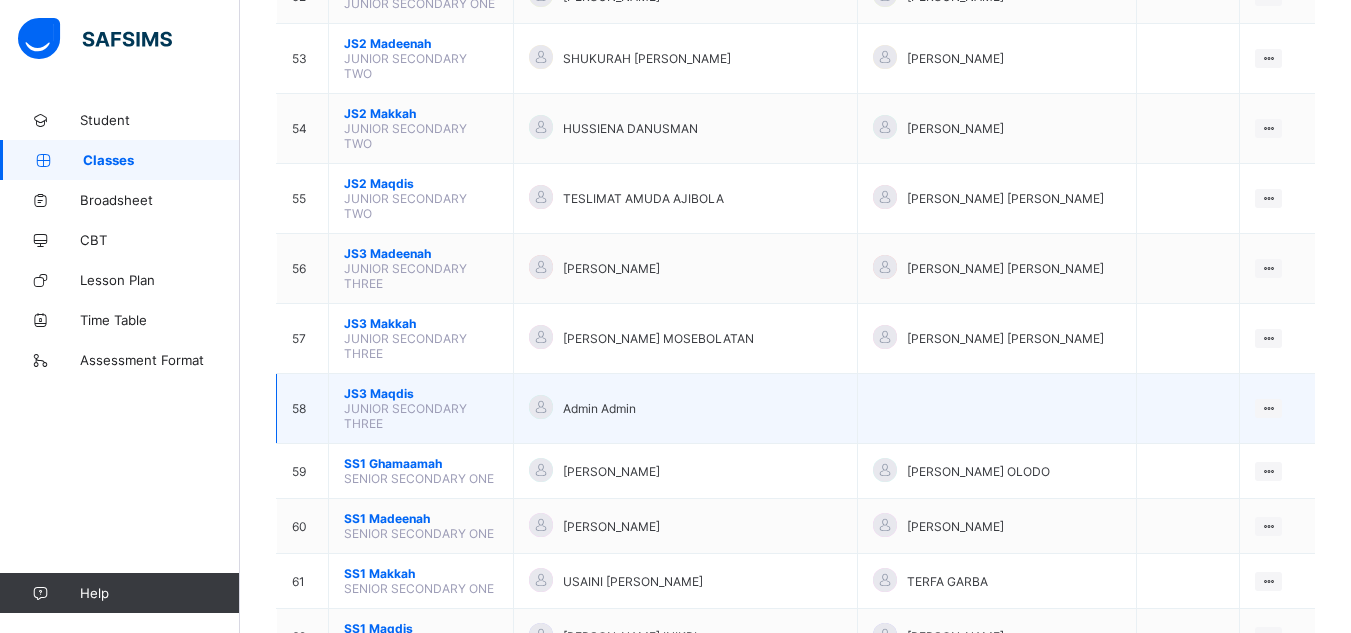 click on "JS3   Maqdis" at bounding box center (421, 393) 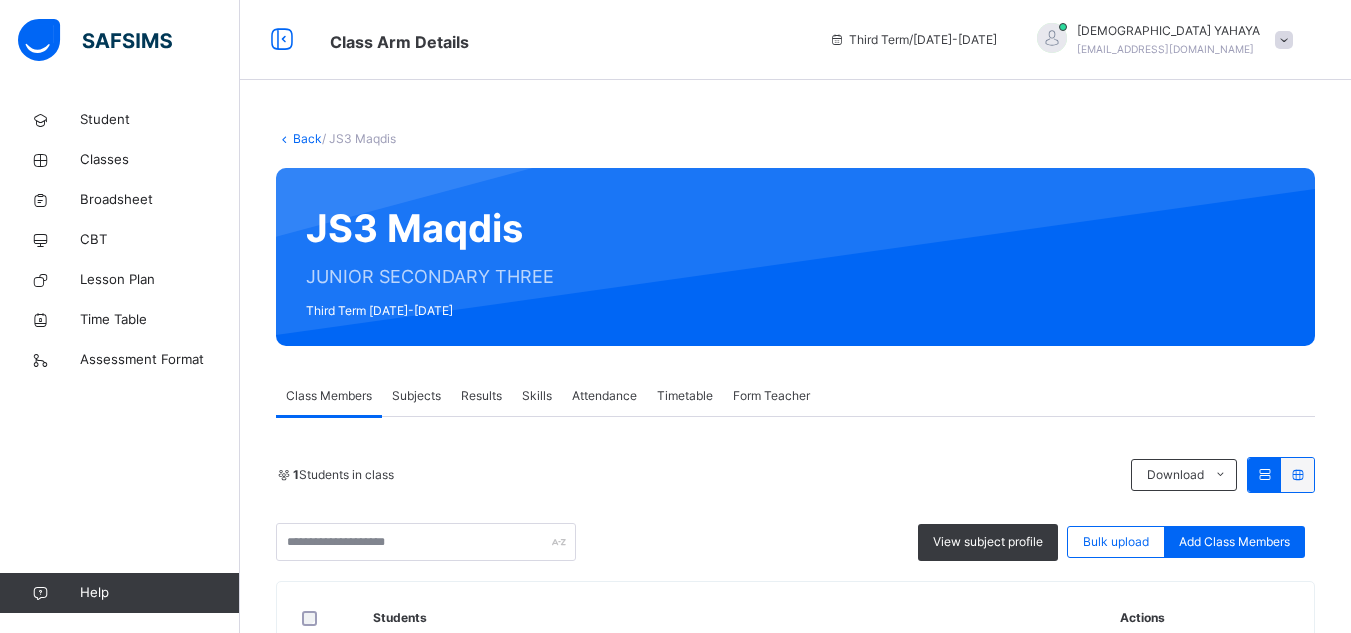 scroll, scrollTop: 199, scrollLeft: 0, axis: vertical 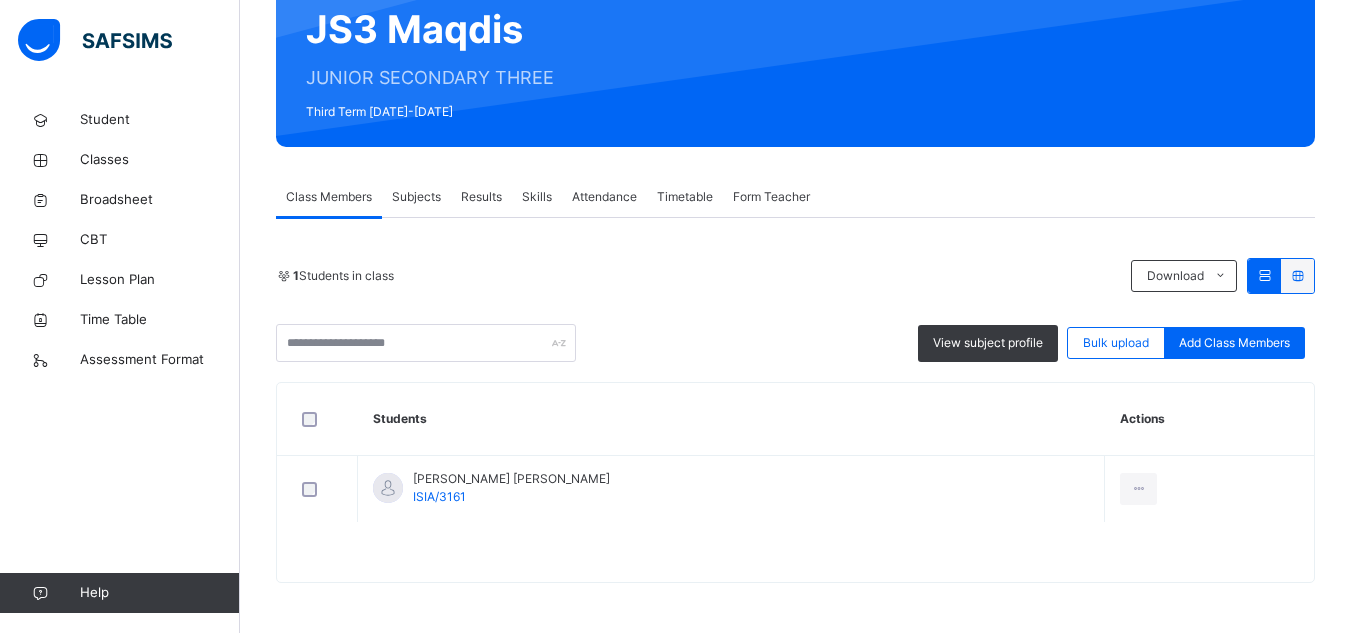 click on "Subjects" at bounding box center [416, 197] 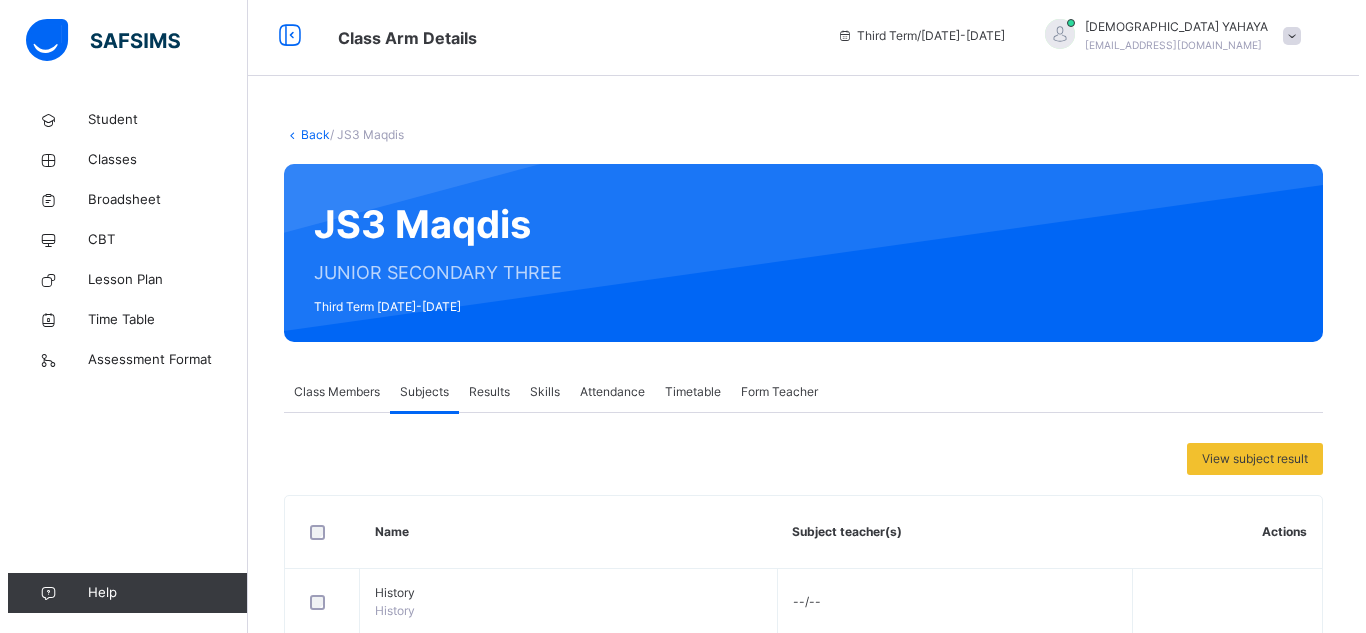 scroll, scrollTop: 0, scrollLeft: 0, axis: both 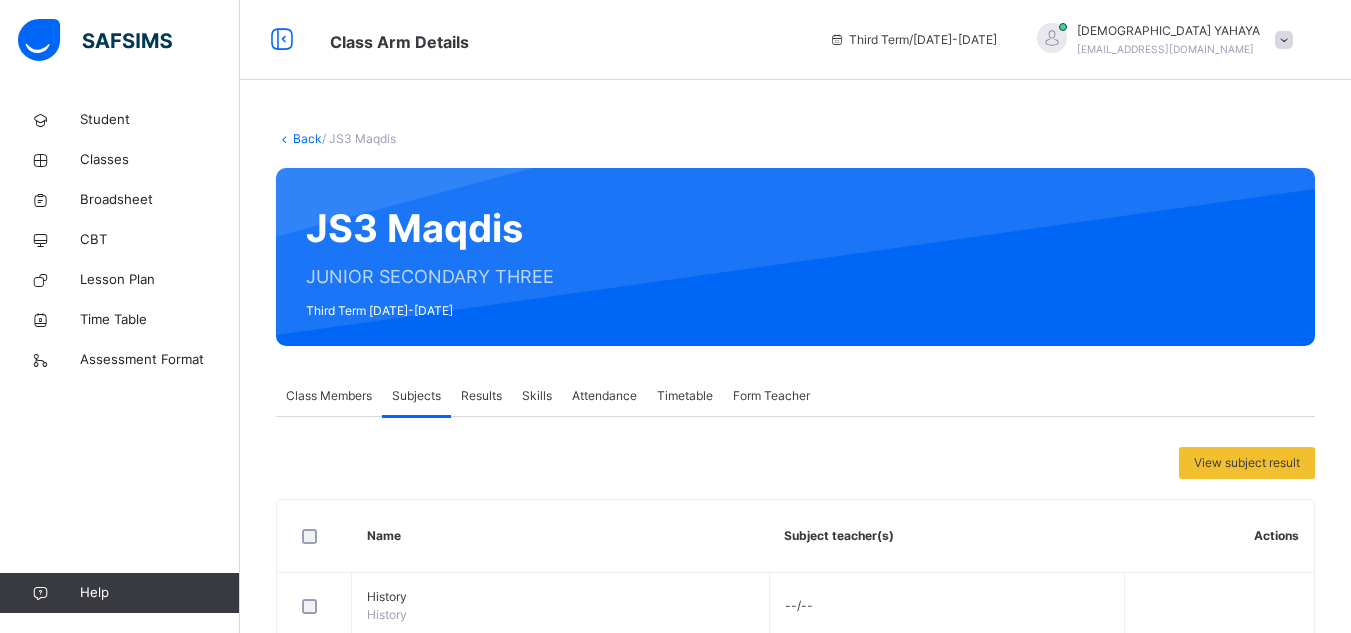 click on "Back" at bounding box center [307, 138] 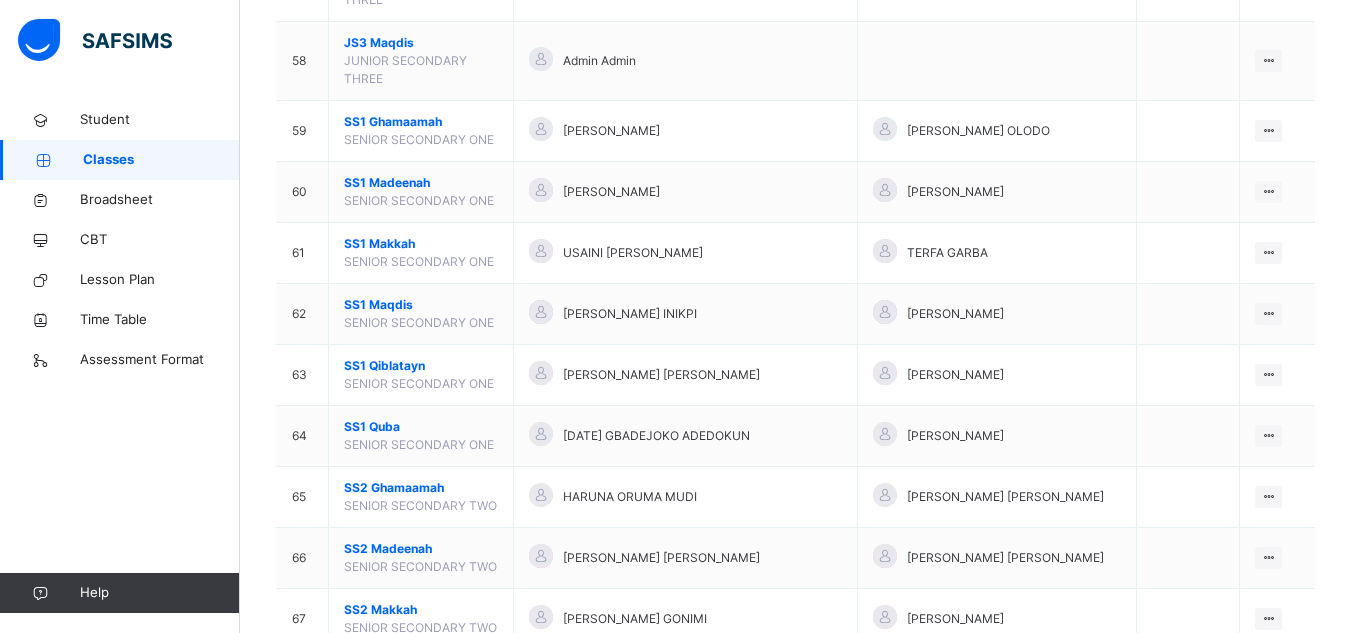 scroll, scrollTop: 3760, scrollLeft: 0, axis: vertical 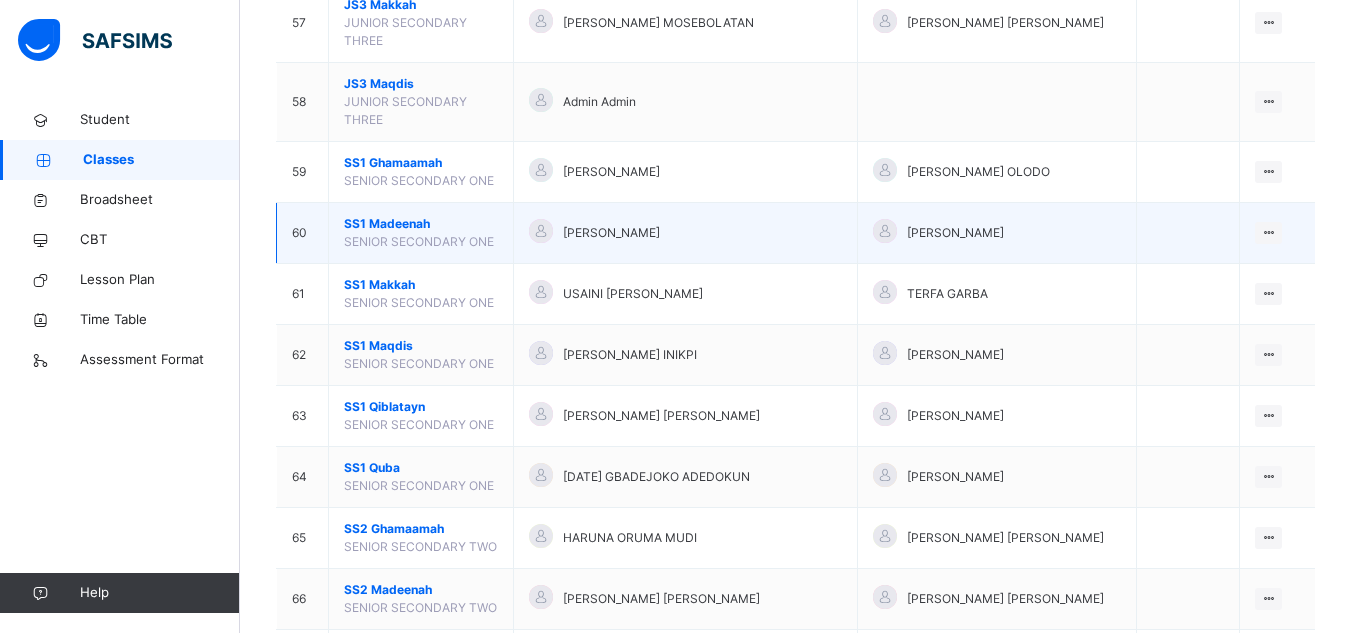 click on "SS1   Madeenah   SENIOR SECONDARY ONE" at bounding box center (421, 233) 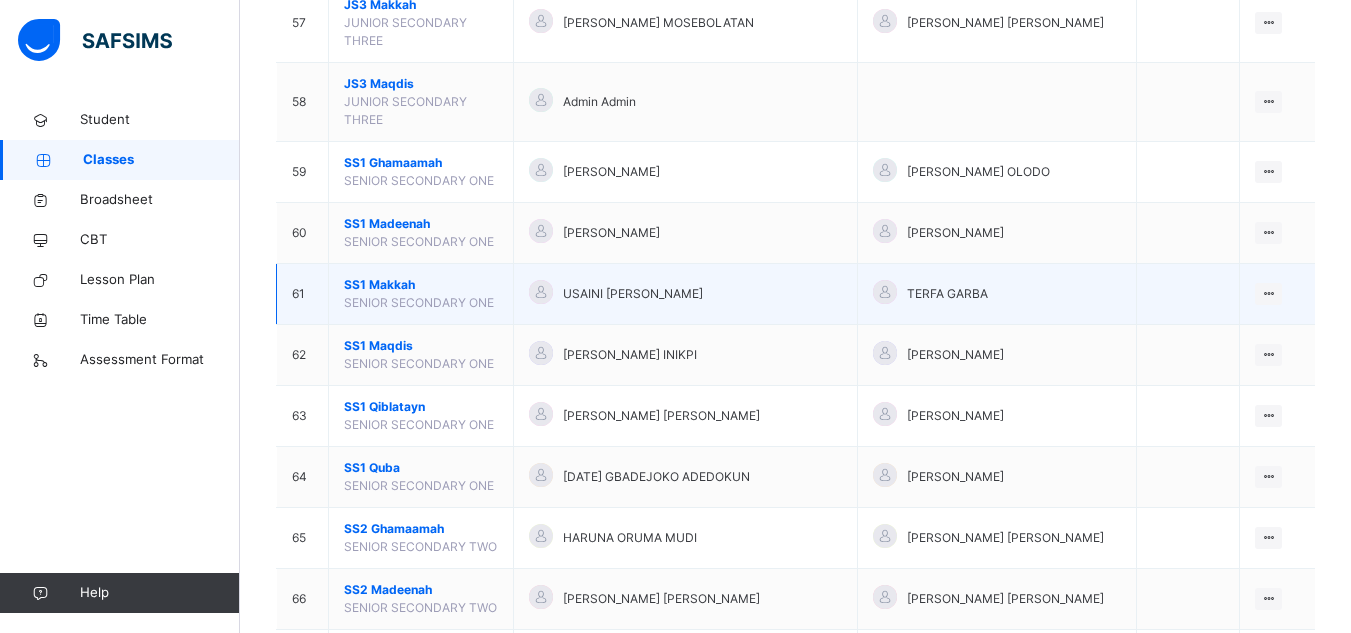 click on "SS1   Makkah" at bounding box center (421, 285) 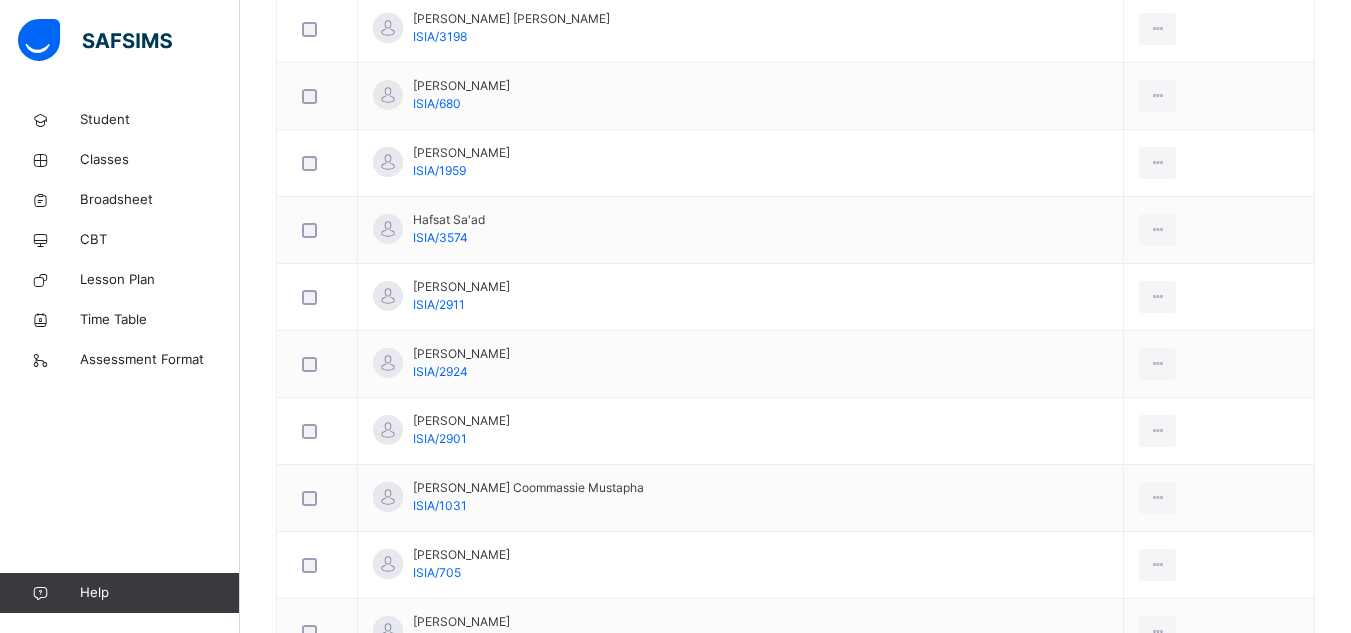 scroll, scrollTop: 1070, scrollLeft: 0, axis: vertical 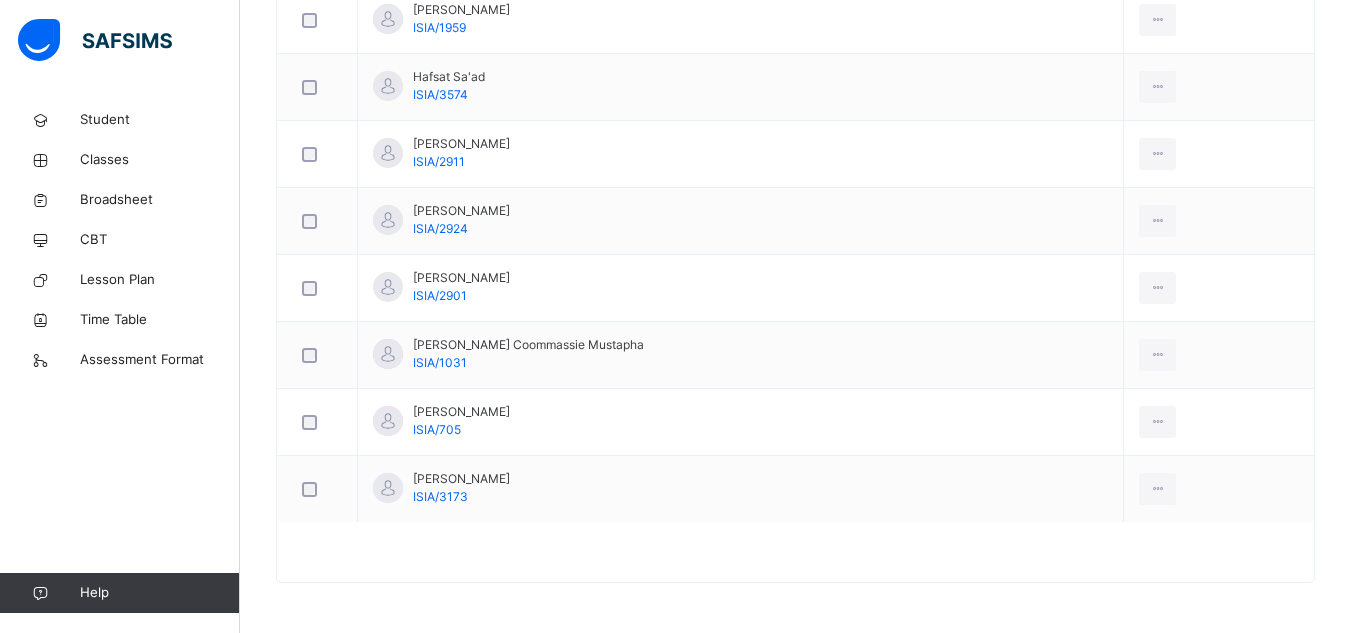 click on "Subjects" at bounding box center (416, -674) 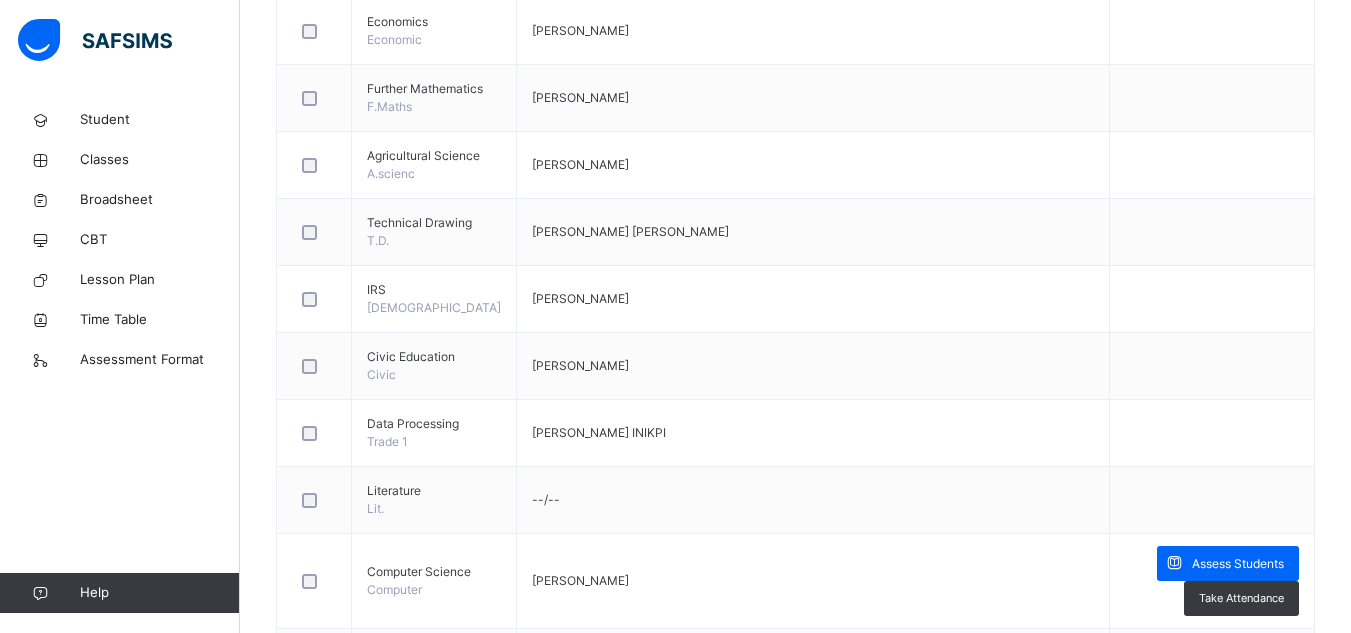 scroll, scrollTop: 1257, scrollLeft: 0, axis: vertical 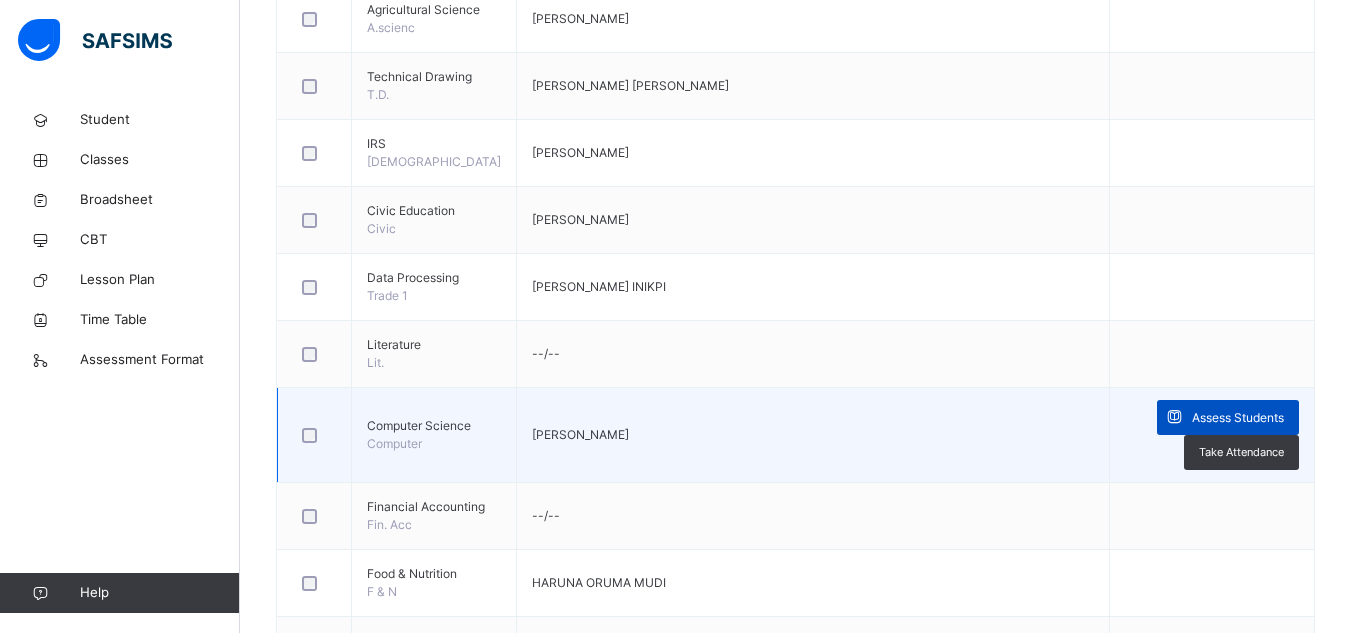 click at bounding box center (1174, 417) 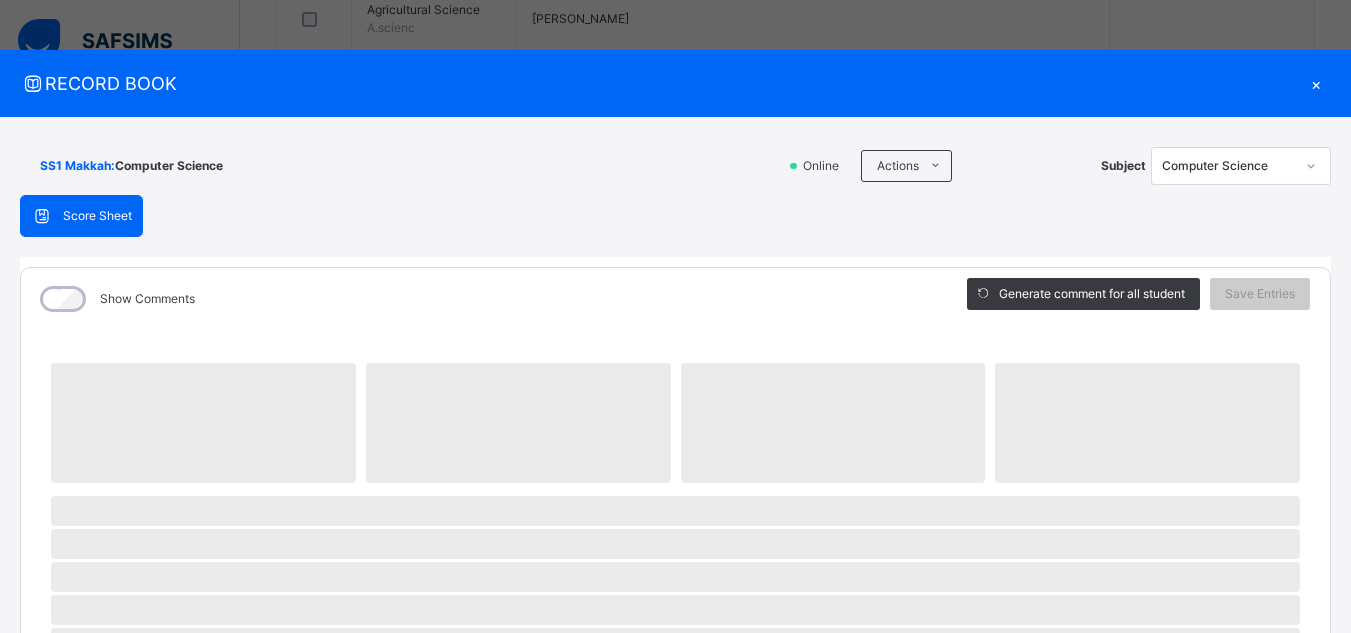scroll, scrollTop: 1388, scrollLeft: 0, axis: vertical 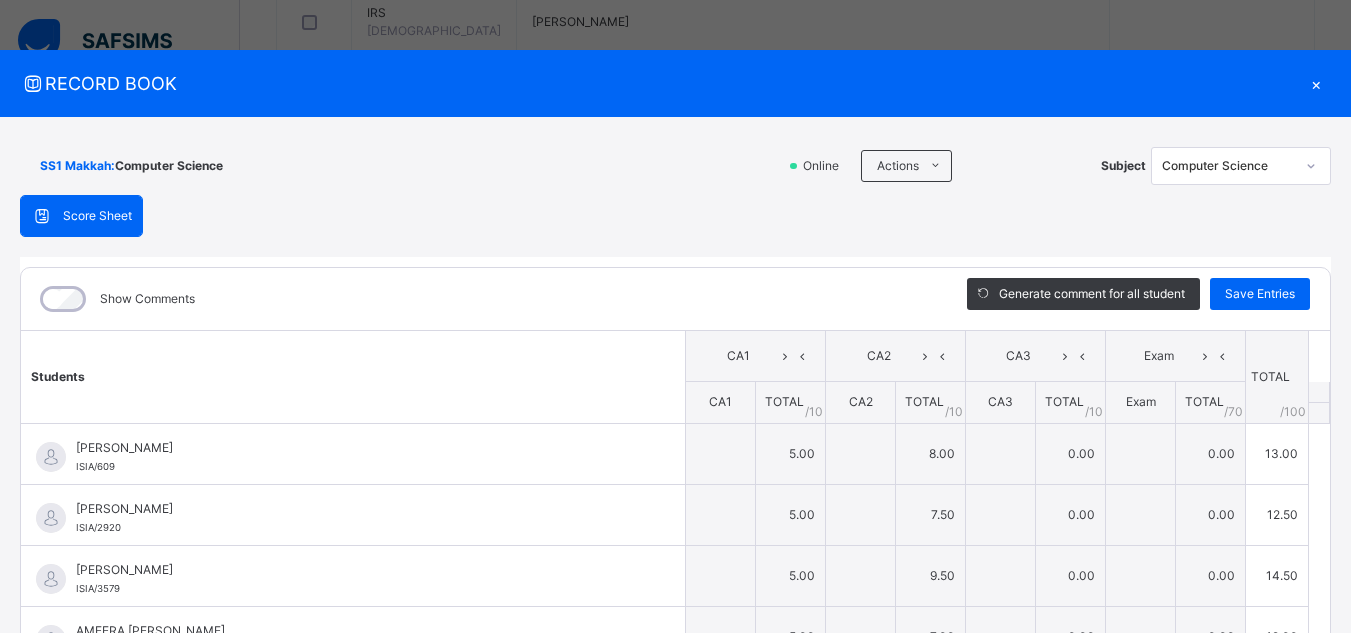 type on "*" 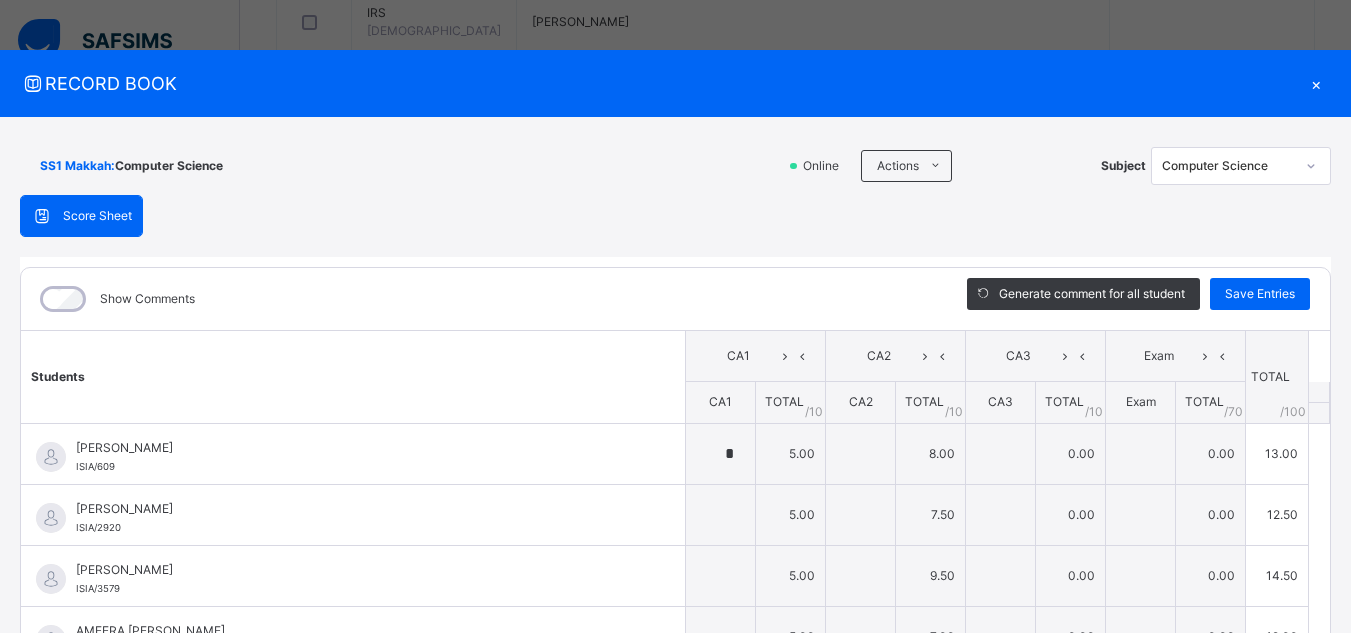 type on "*" 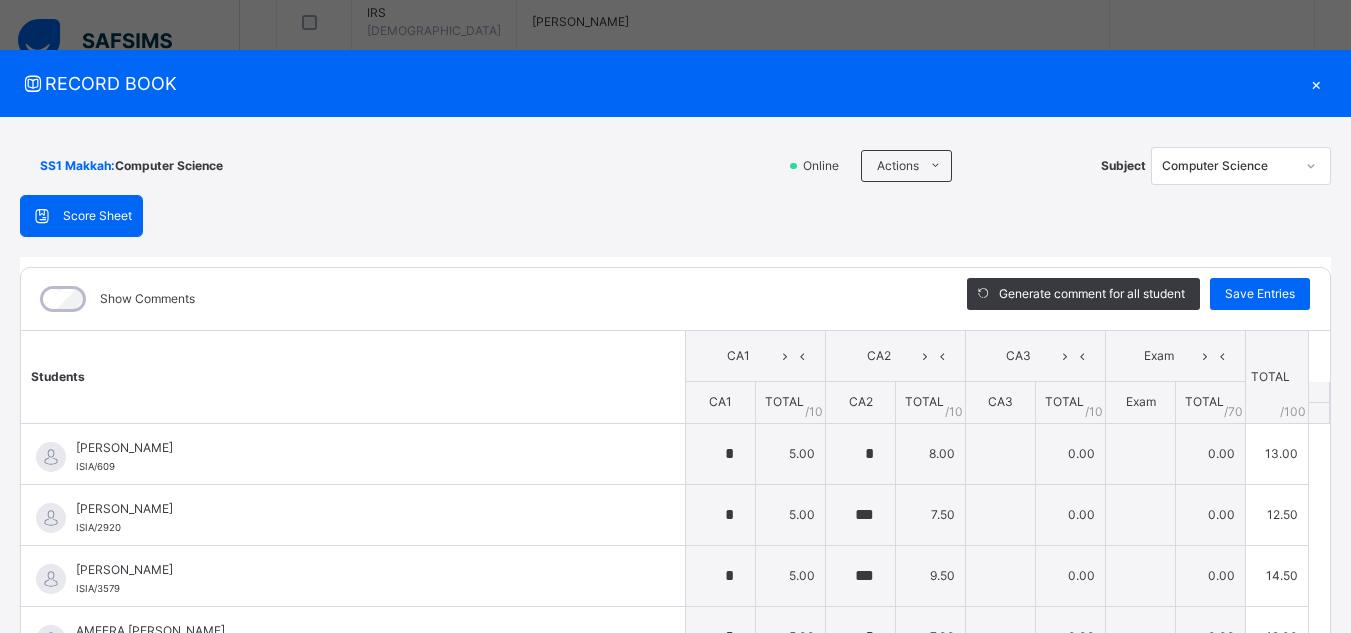 type on "*" 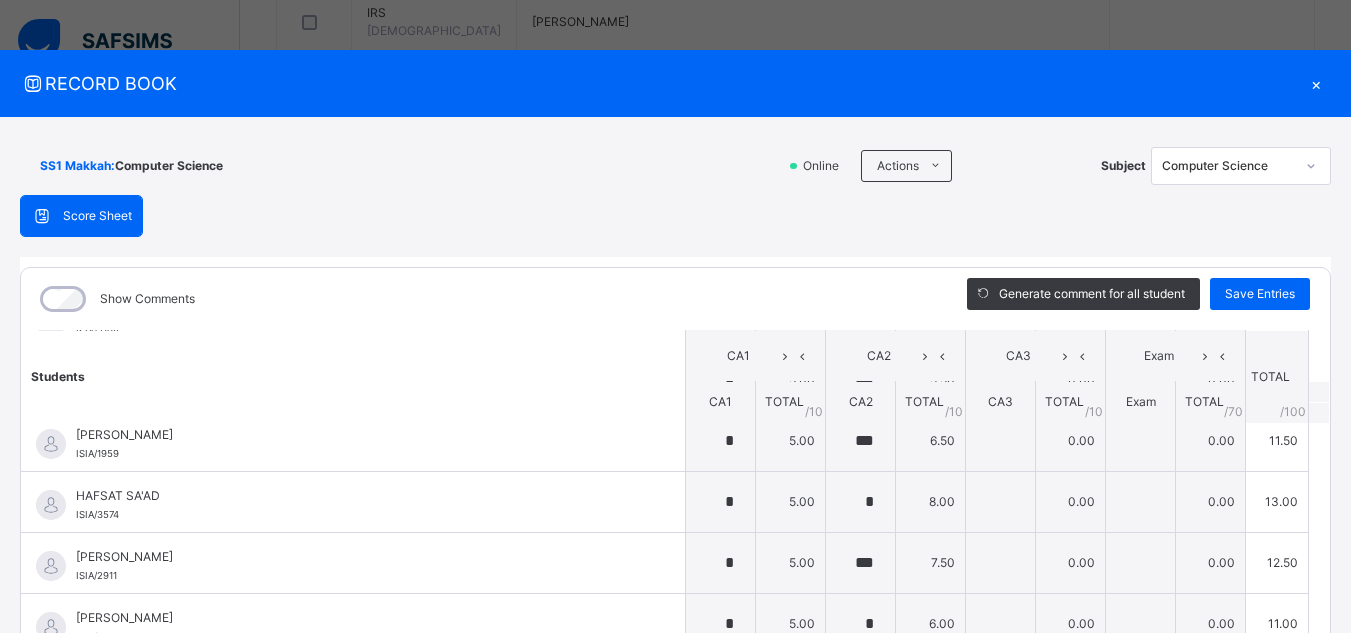 scroll, scrollTop: 429, scrollLeft: 0, axis: vertical 